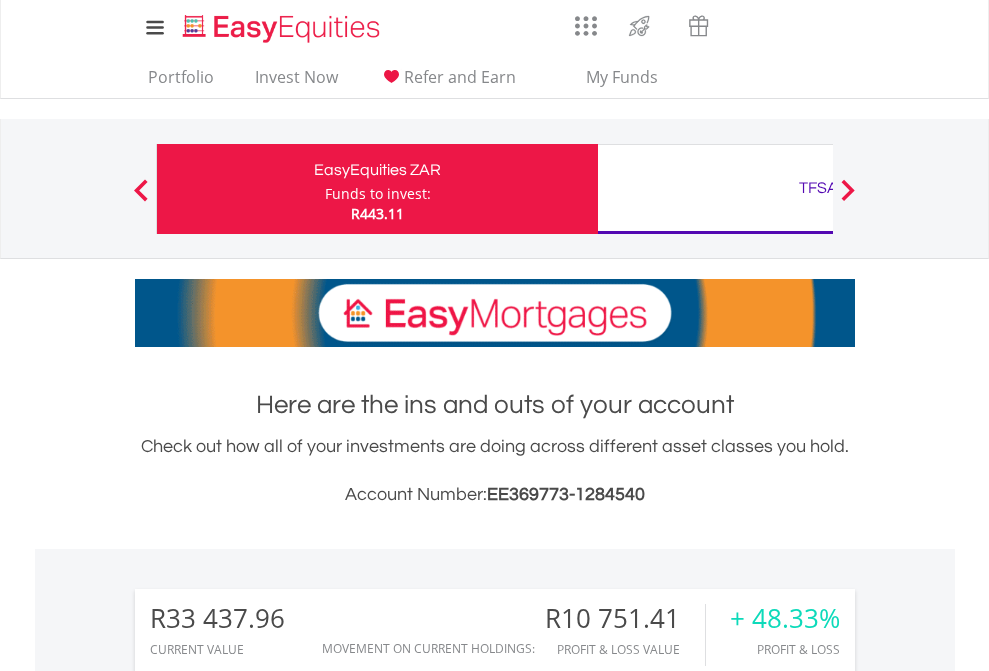 scroll, scrollTop: 0, scrollLeft: 0, axis: both 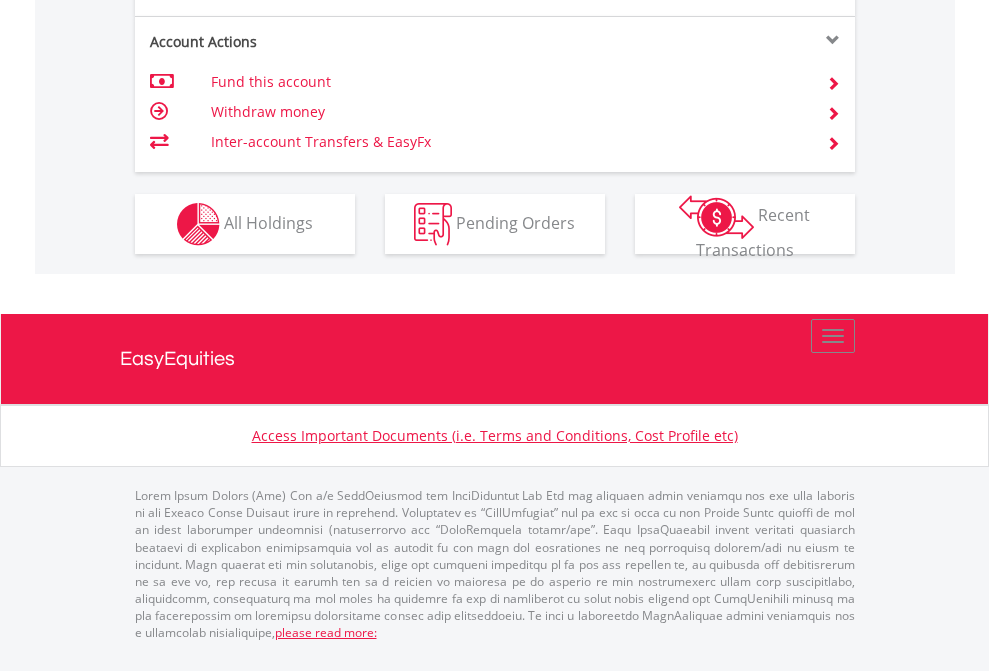 click on "Investment types" at bounding box center [706, -337] 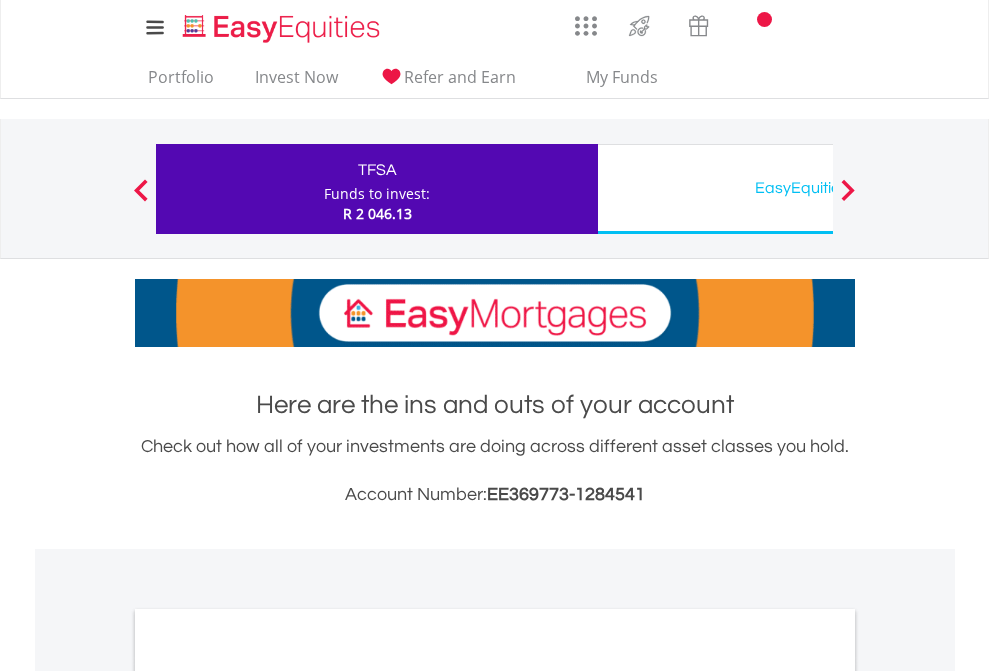 scroll, scrollTop: 0, scrollLeft: 0, axis: both 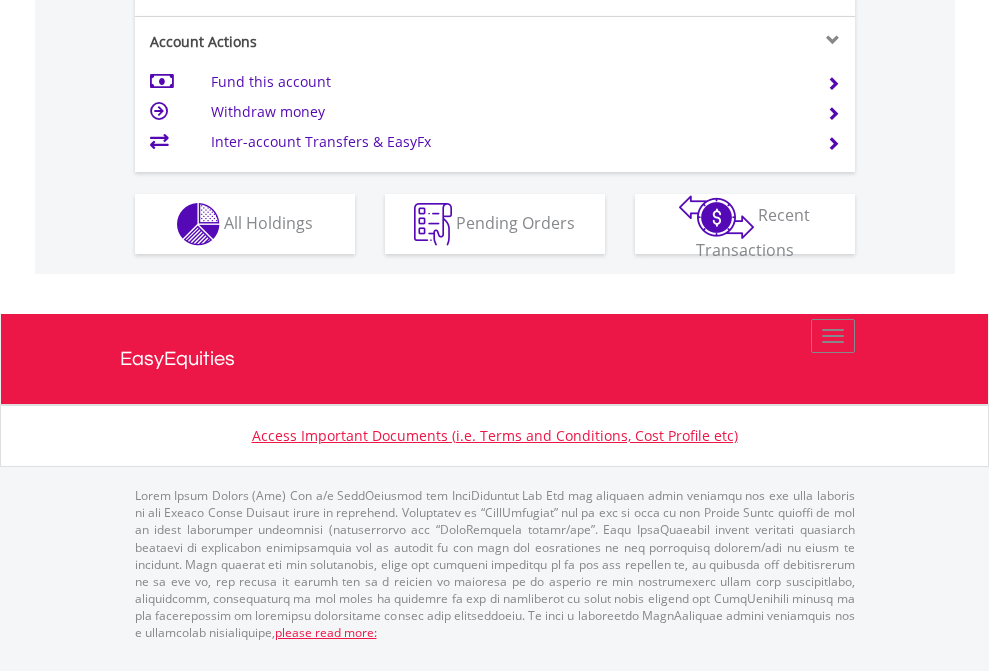 click on "Investment types" at bounding box center (706, -337) 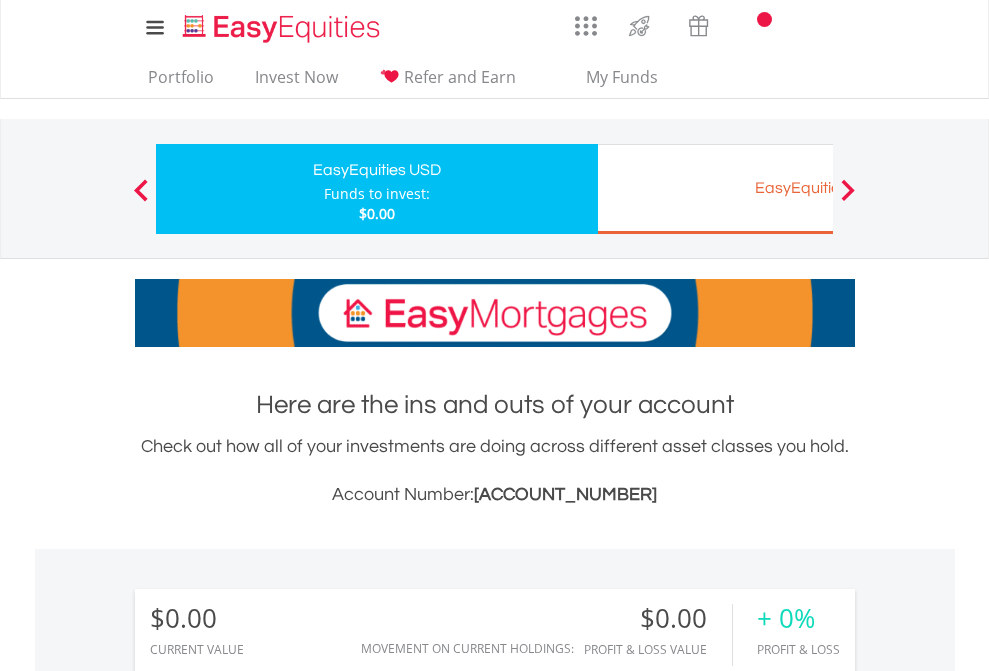 scroll, scrollTop: 0, scrollLeft: 0, axis: both 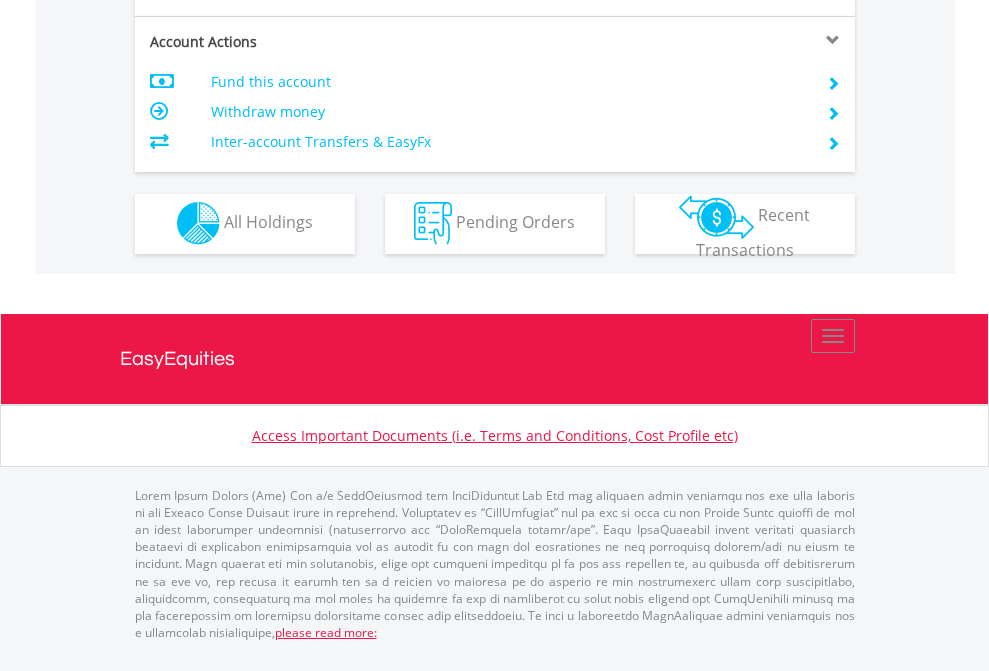 click on "Investment types" at bounding box center (706, -353) 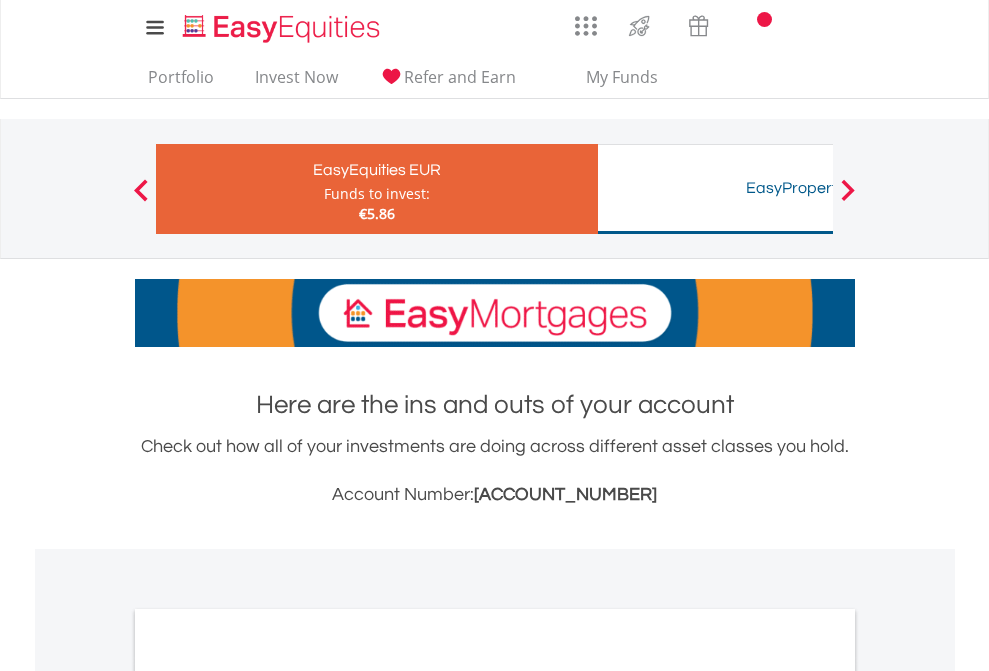 scroll, scrollTop: 0, scrollLeft: 0, axis: both 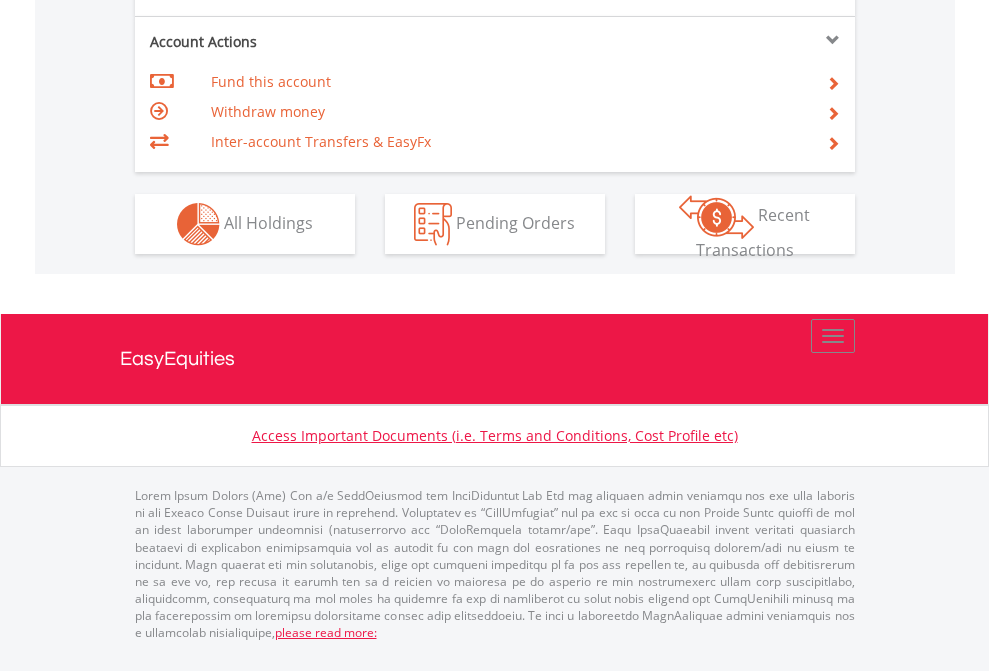 click on "Investment types" at bounding box center [706, -337] 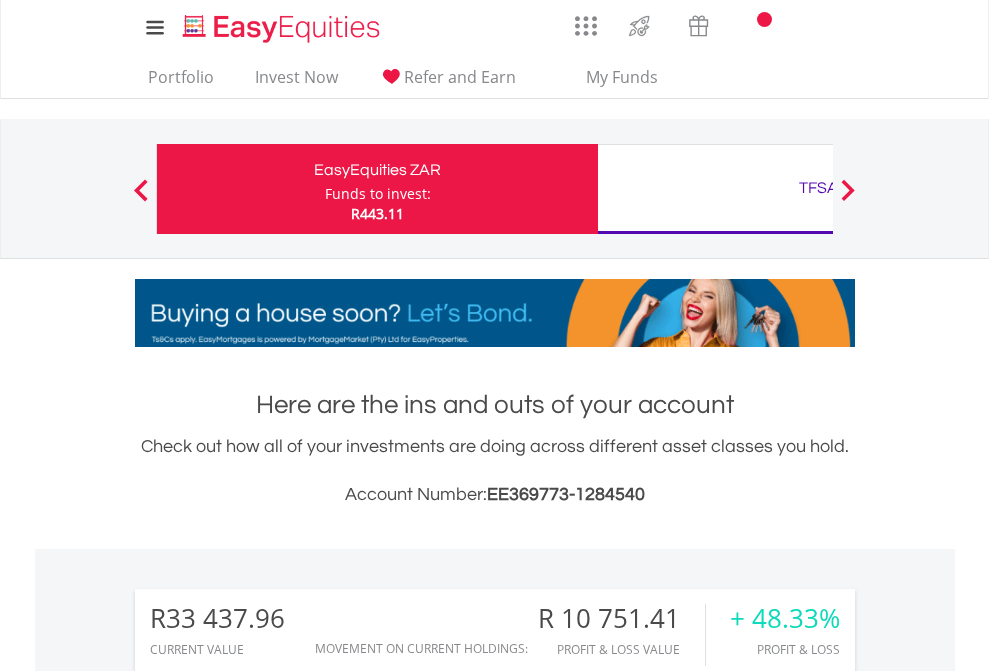 scroll, scrollTop: 1613, scrollLeft: 0, axis: vertical 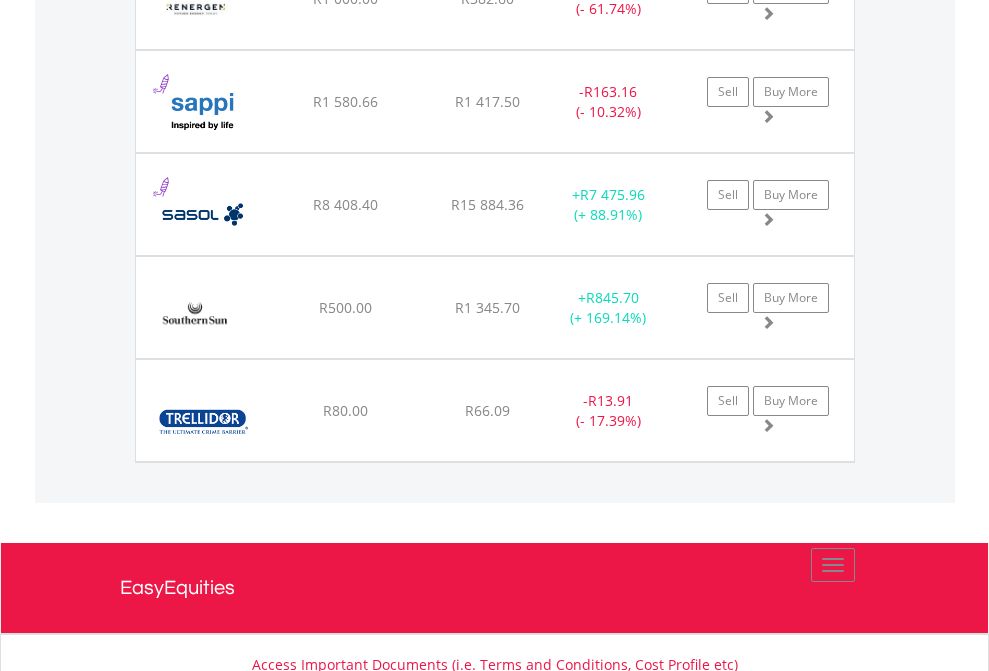 click on "TFSA" at bounding box center [818, -2156] 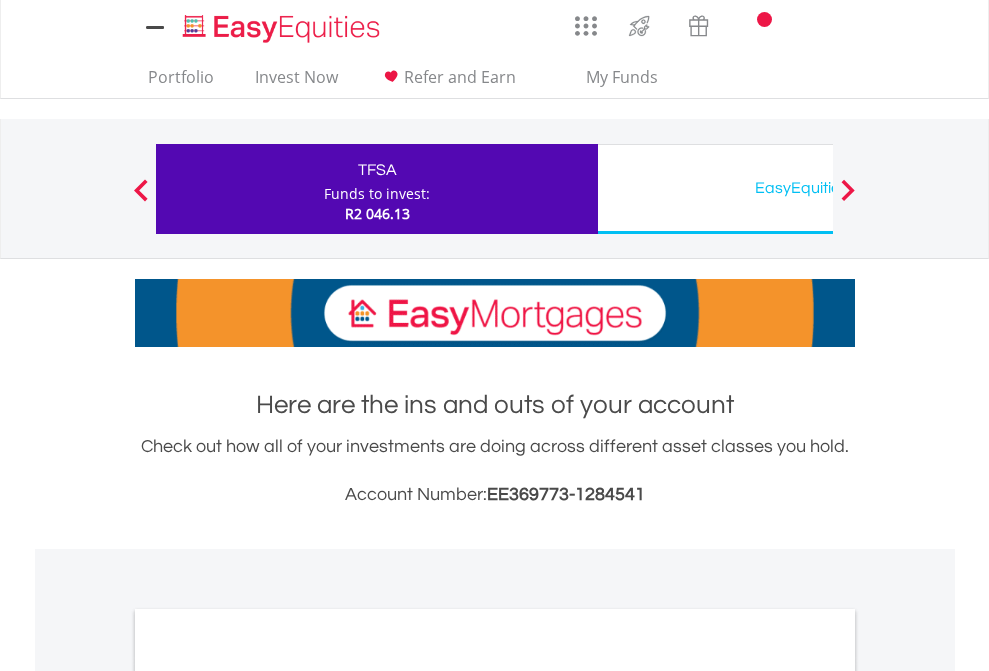 scroll, scrollTop: 1202, scrollLeft: 0, axis: vertical 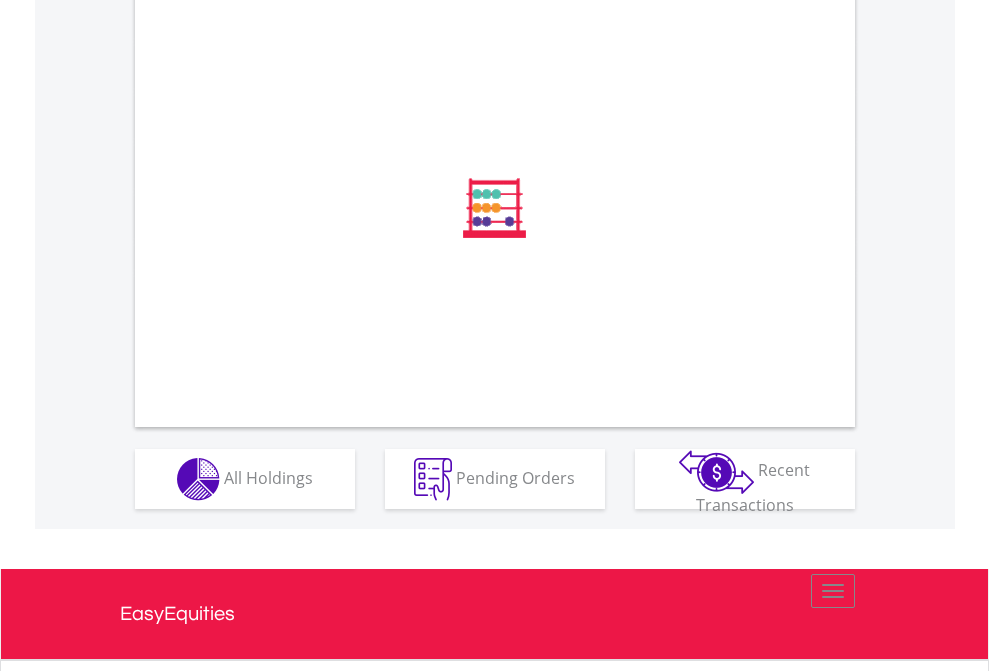 click on "All Holdings" at bounding box center (268, 477) 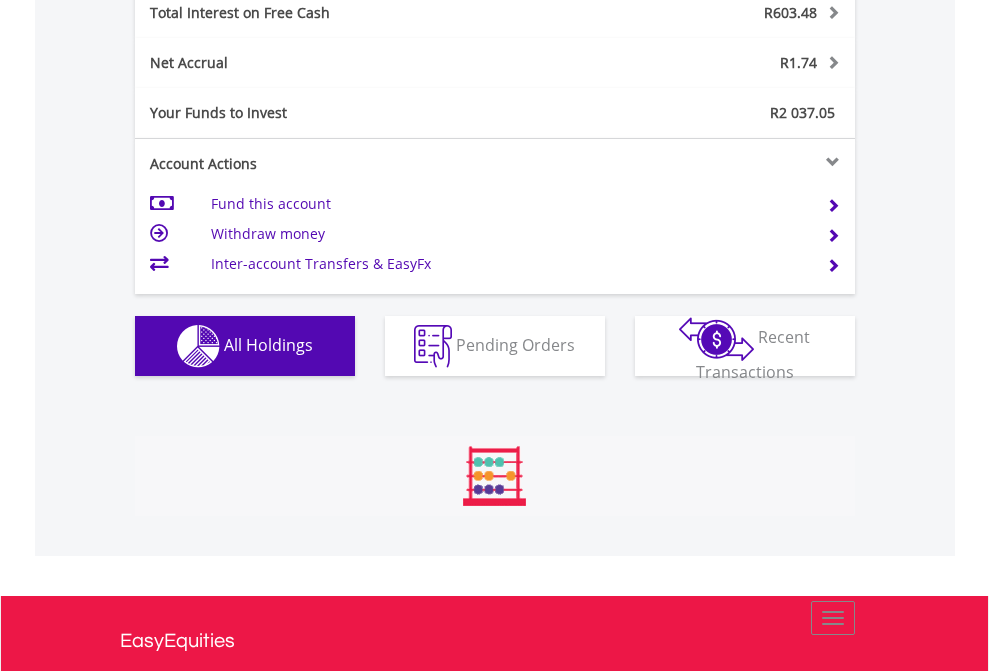 scroll, scrollTop: 999808, scrollLeft: 999687, axis: both 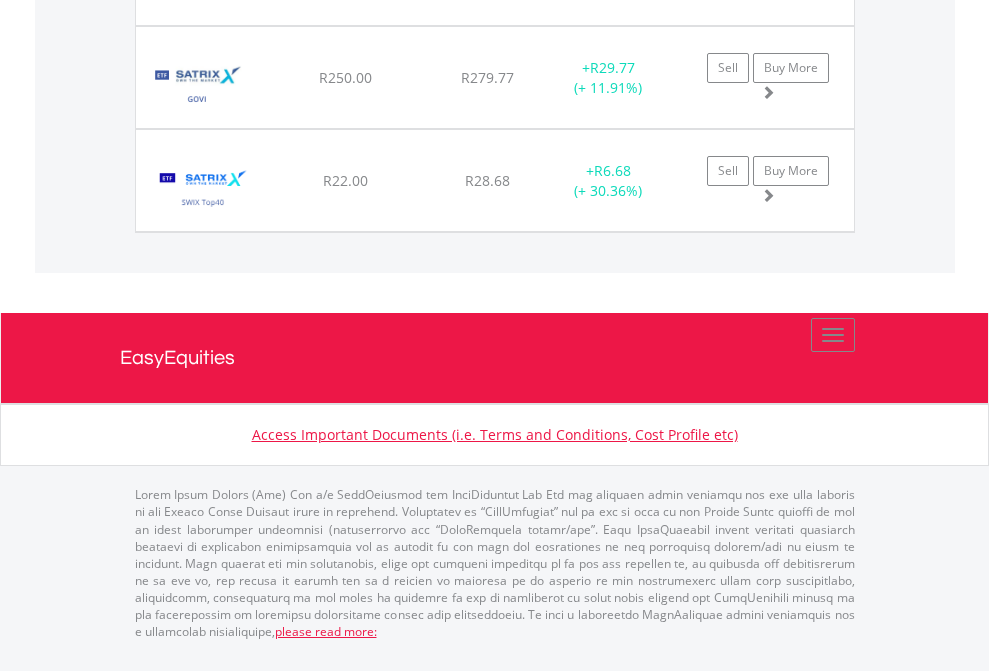 click on "EasyEquities USD" at bounding box center [818, -1728] 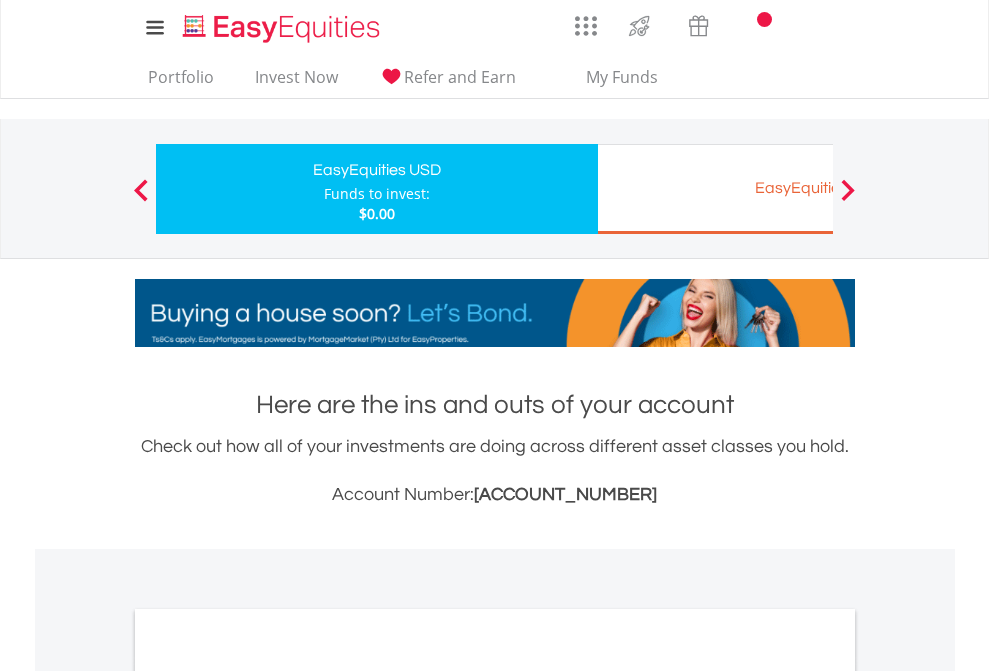 scroll, scrollTop: 0, scrollLeft: 0, axis: both 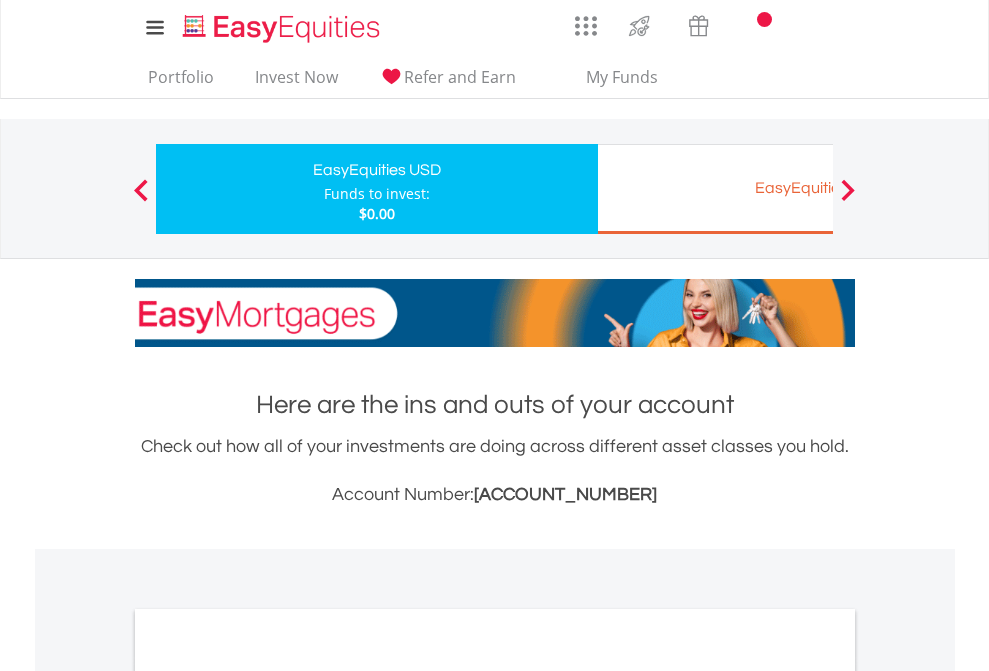 click on "All Holdings" at bounding box center [268, 1096] 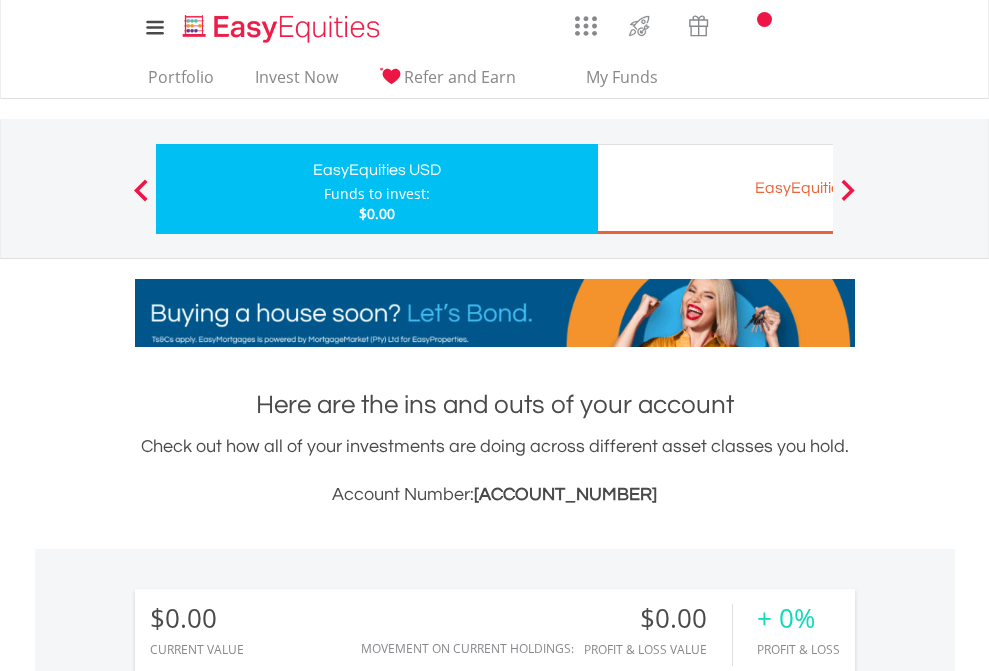 scroll, scrollTop: 1486, scrollLeft: 0, axis: vertical 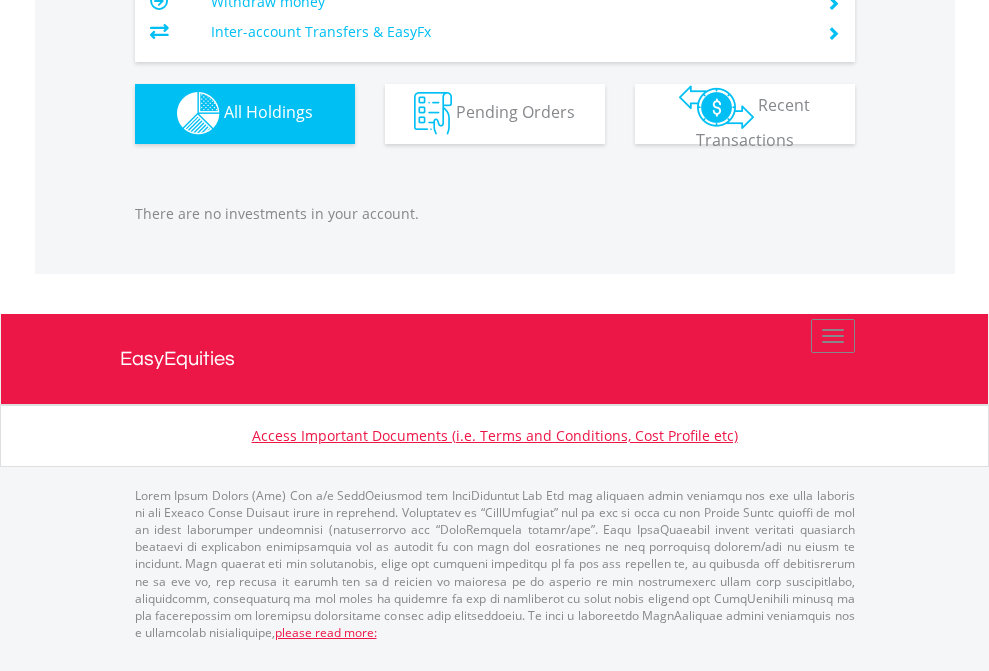 click on "EasyEquities EUR" at bounding box center [818, -1142] 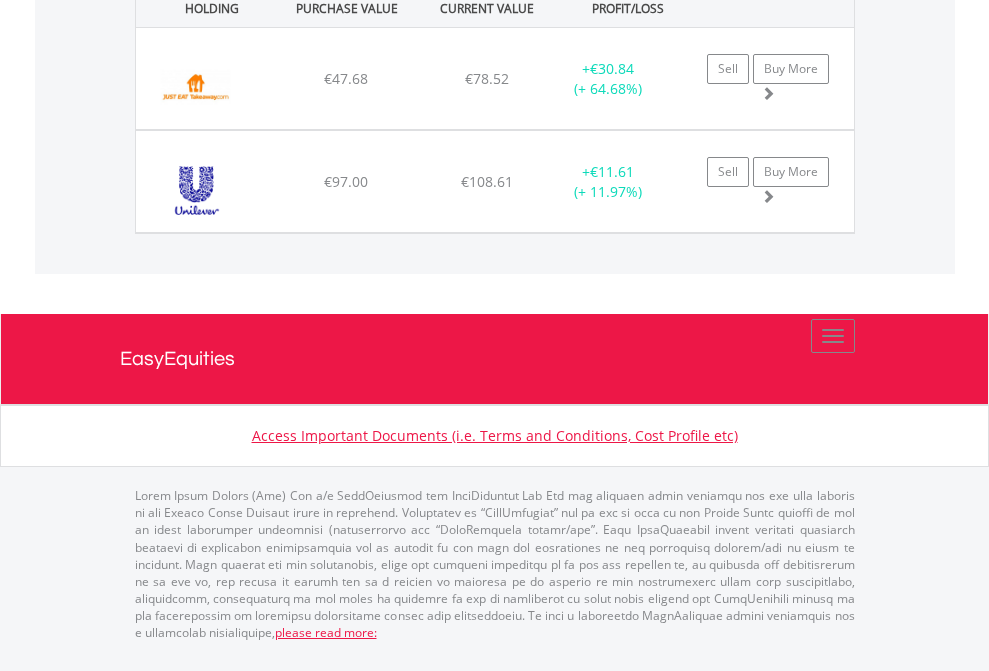 scroll, scrollTop: 2225, scrollLeft: 0, axis: vertical 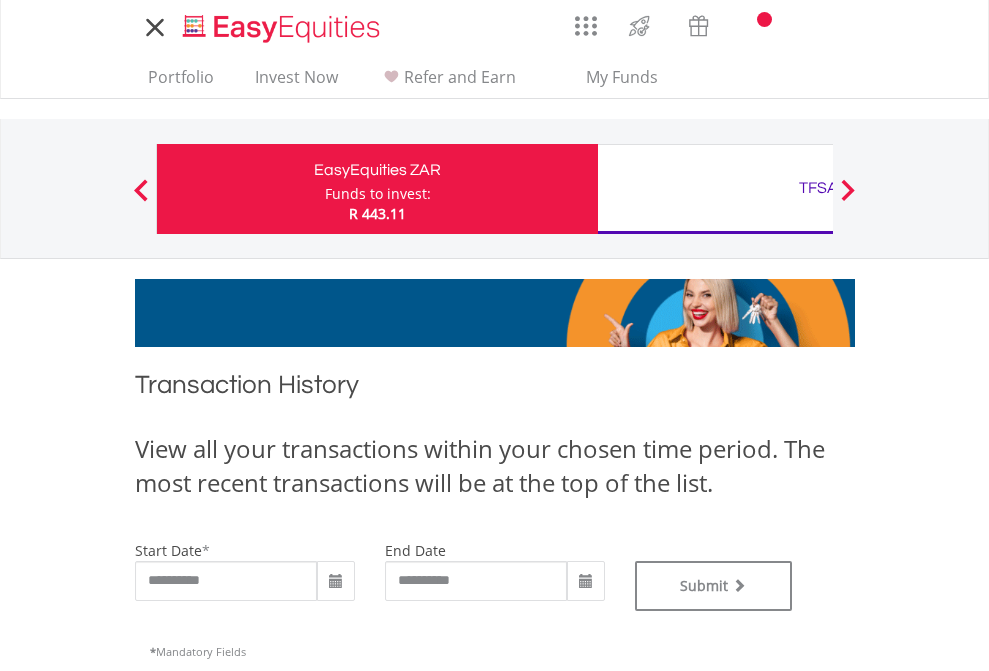 type on "**********" 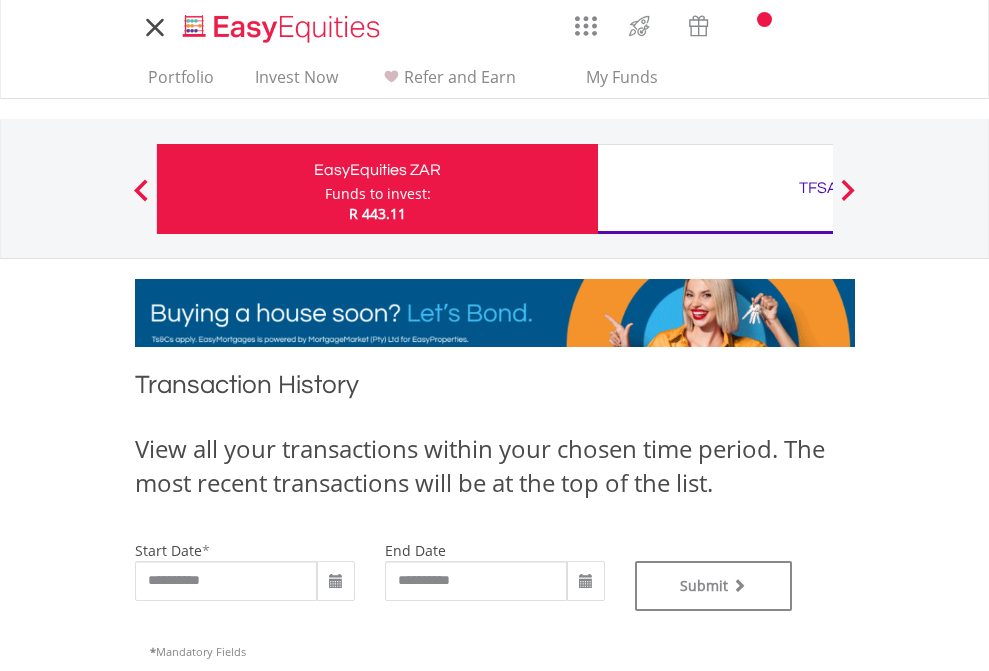 type on "**********" 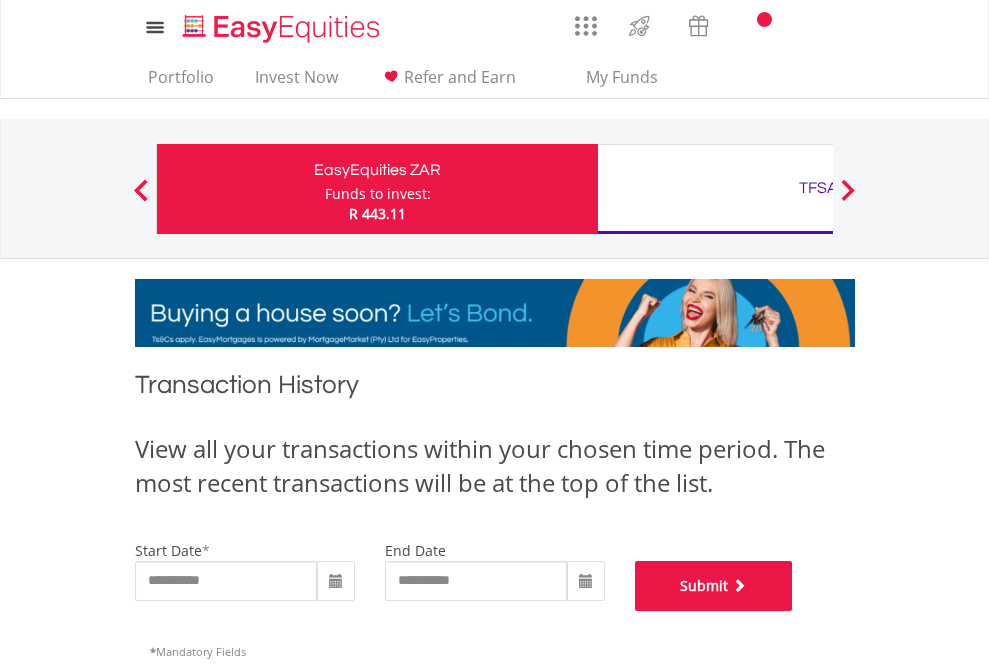 click on "Submit" at bounding box center [714, 586] 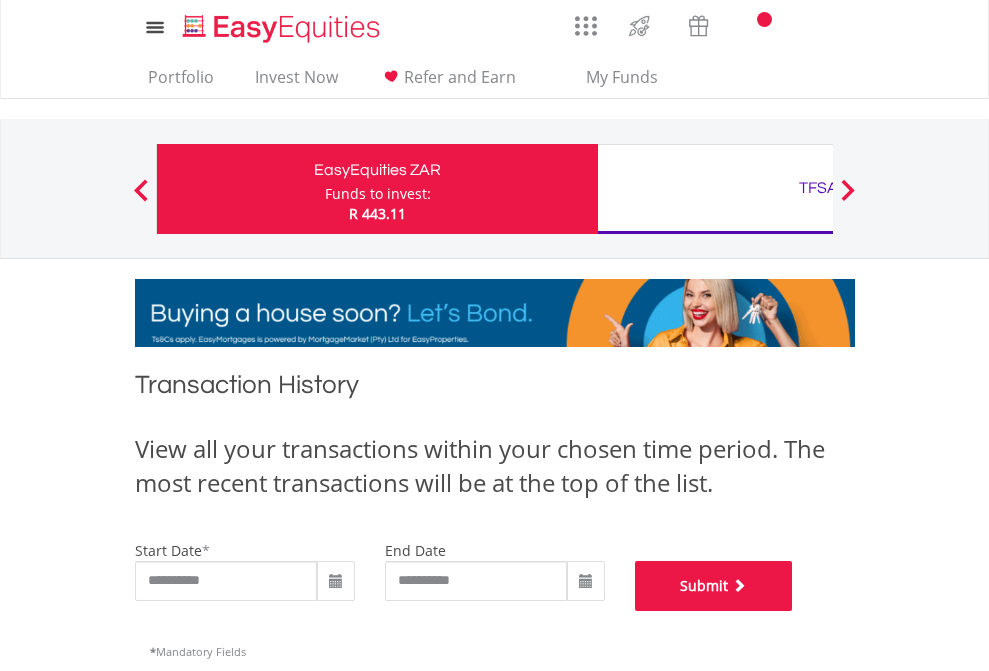scroll, scrollTop: 811, scrollLeft: 0, axis: vertical 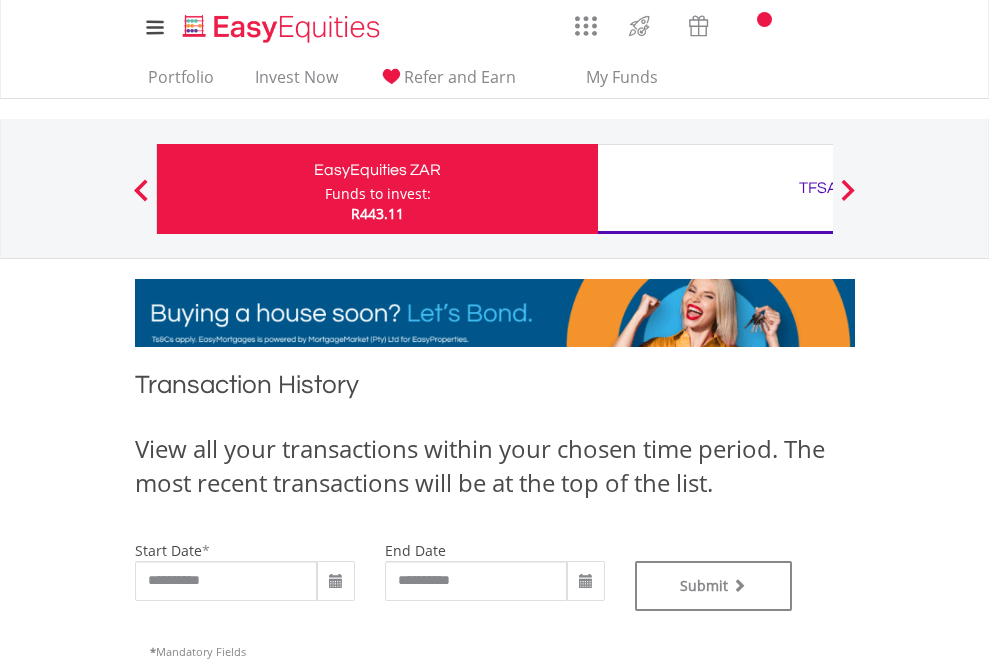 click on "TFSA" at bounding box center (818, 188) 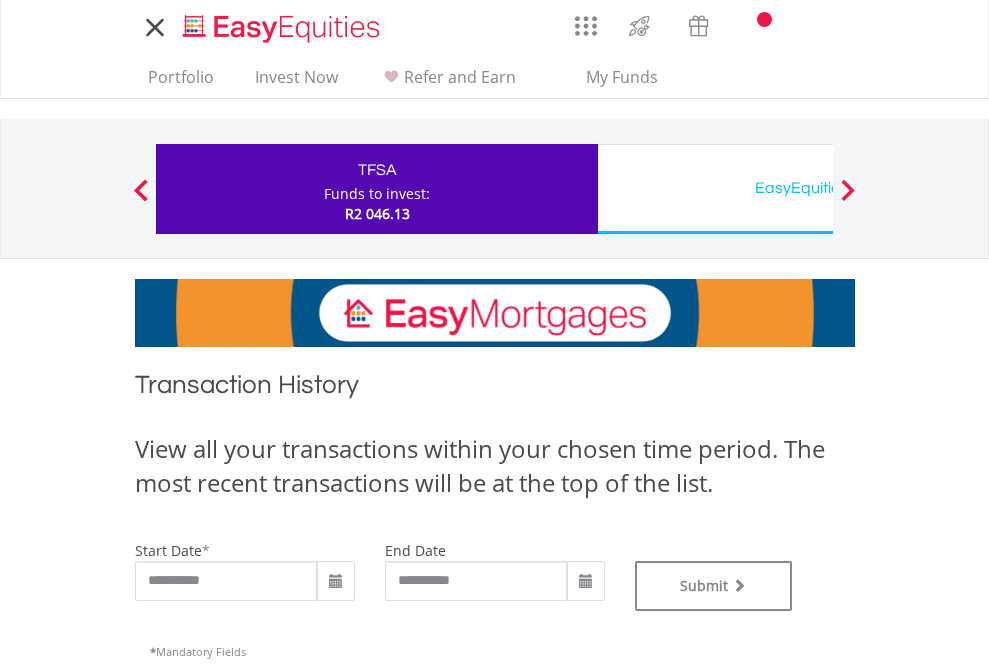 scroll, scrollTop: 0, scrollLeft: 0, axis: both 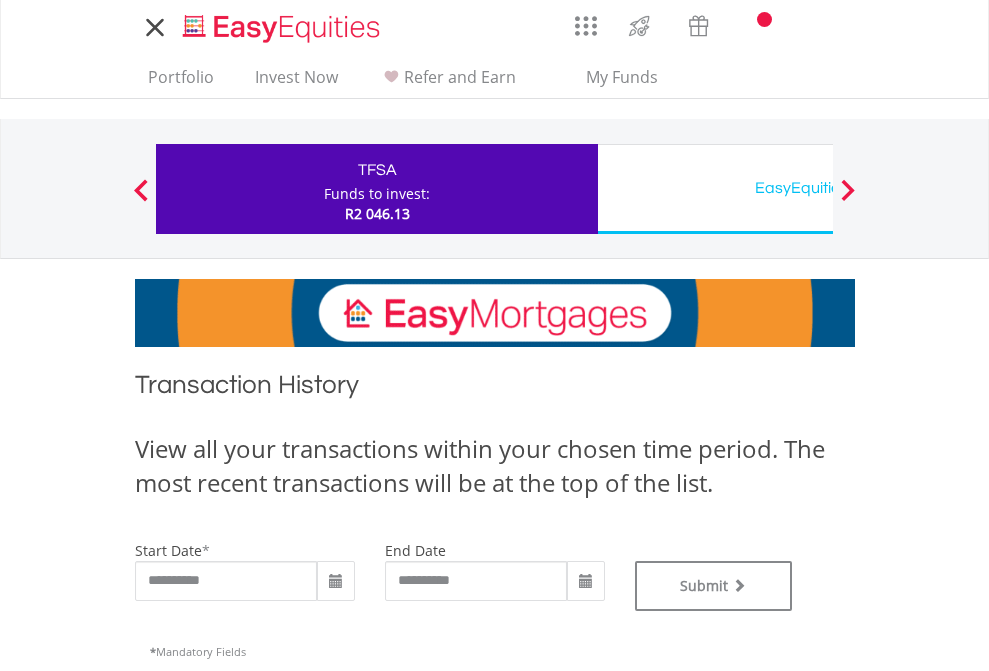type on "**********" 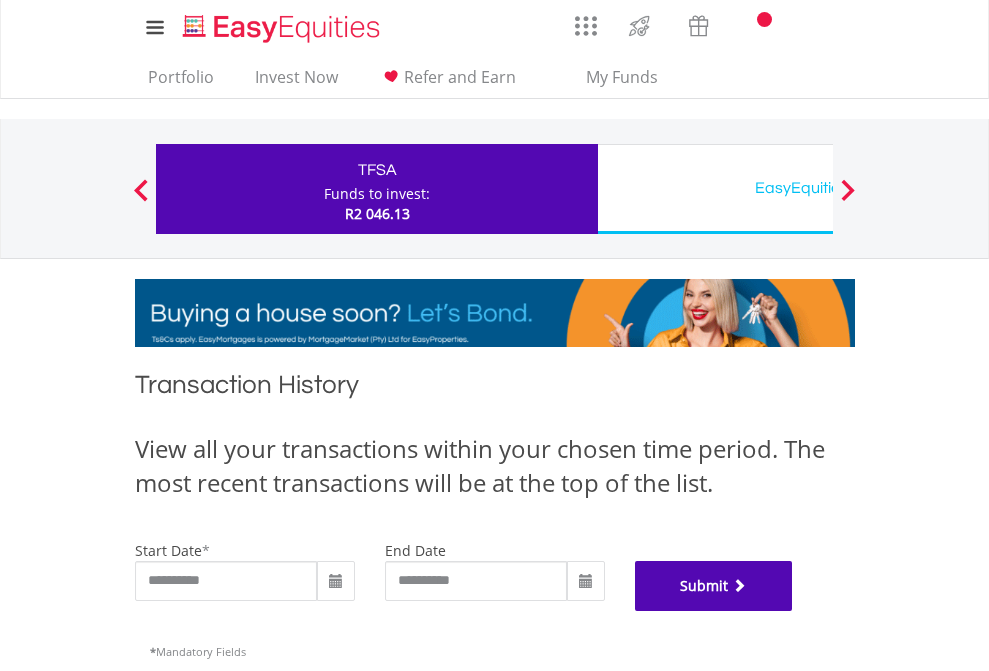 click on "Submit" at bounding box center [714, 586] 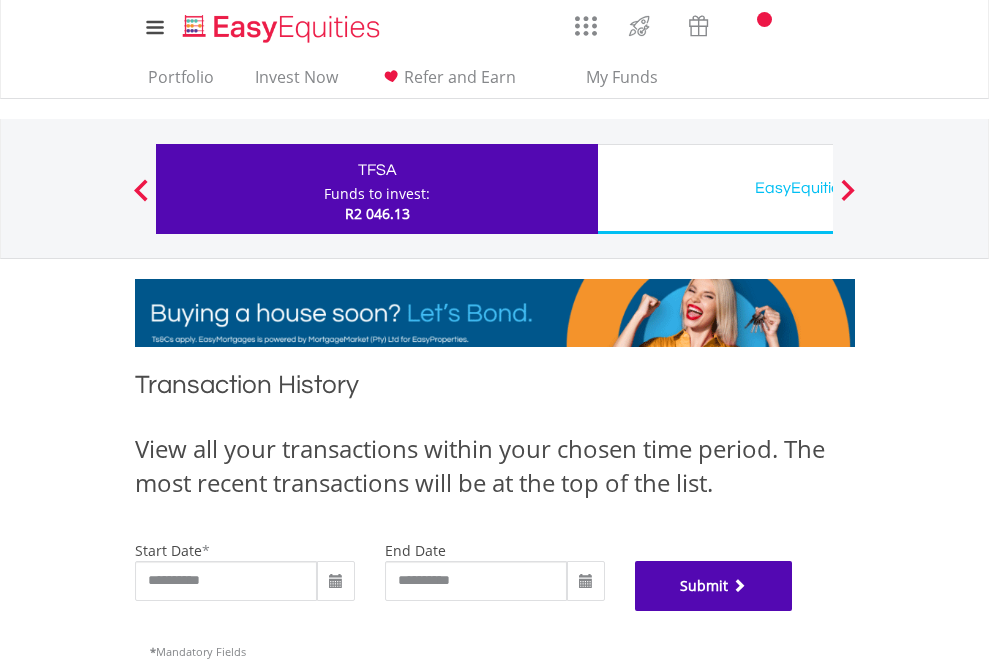 scroll, scrollTop: 811, scrollLeft: 0, axis: vertical 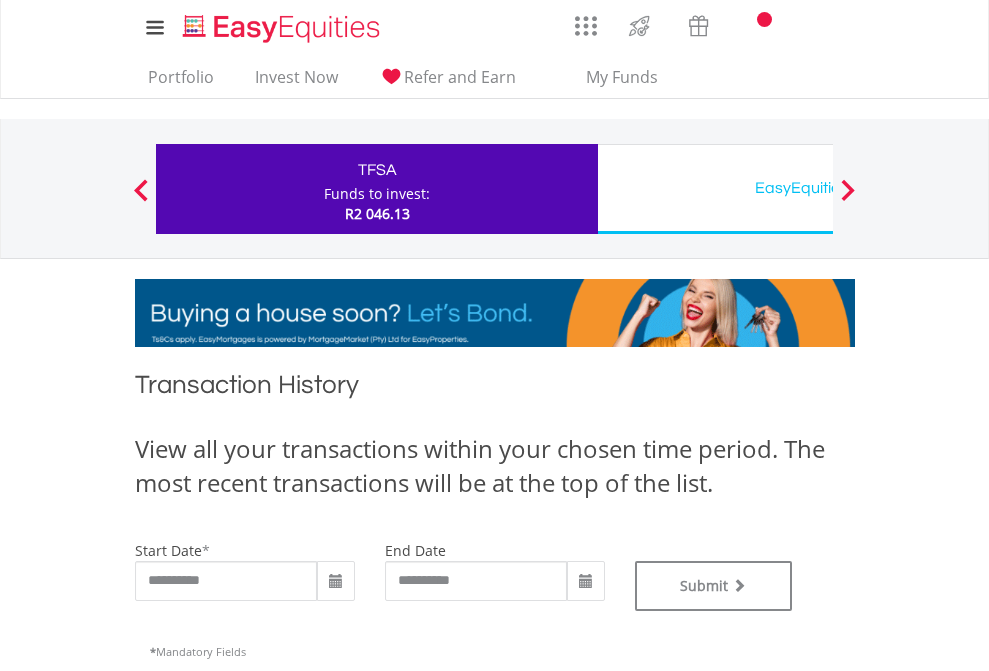 click on "EasyEquities USD" at bounding box center (818, 188) 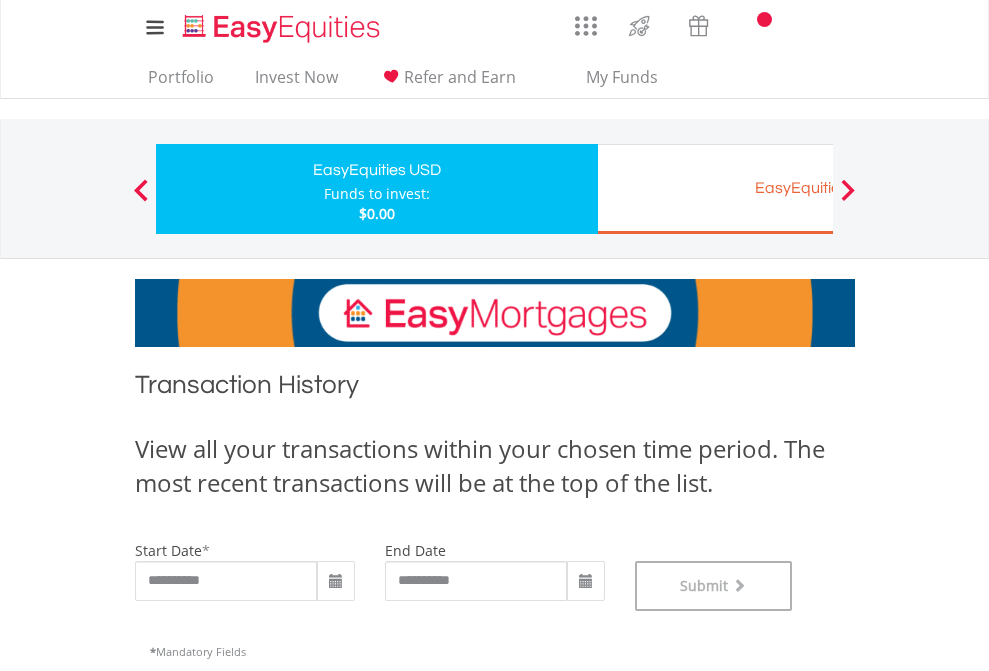 scroll, scrollTop: 811, scrollLeft: 0, axis: vertical 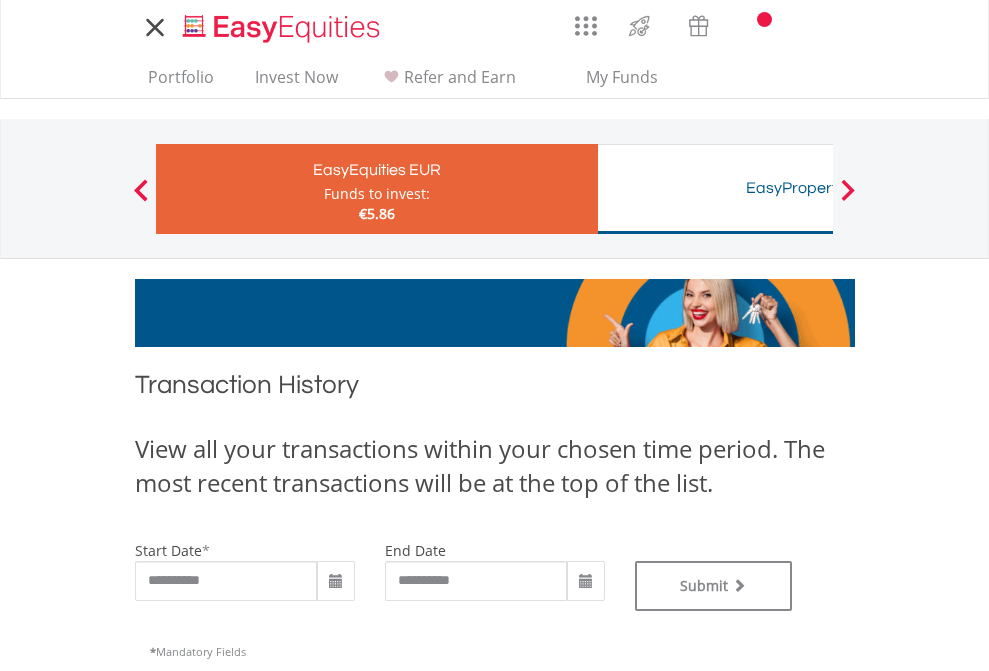type on "**********" 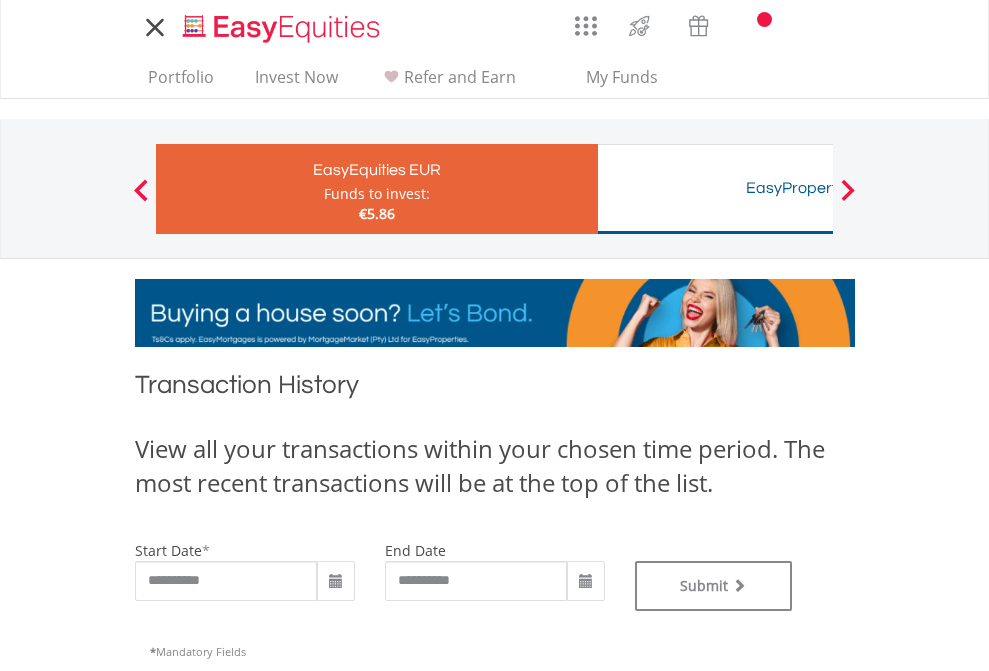 type on "**********" 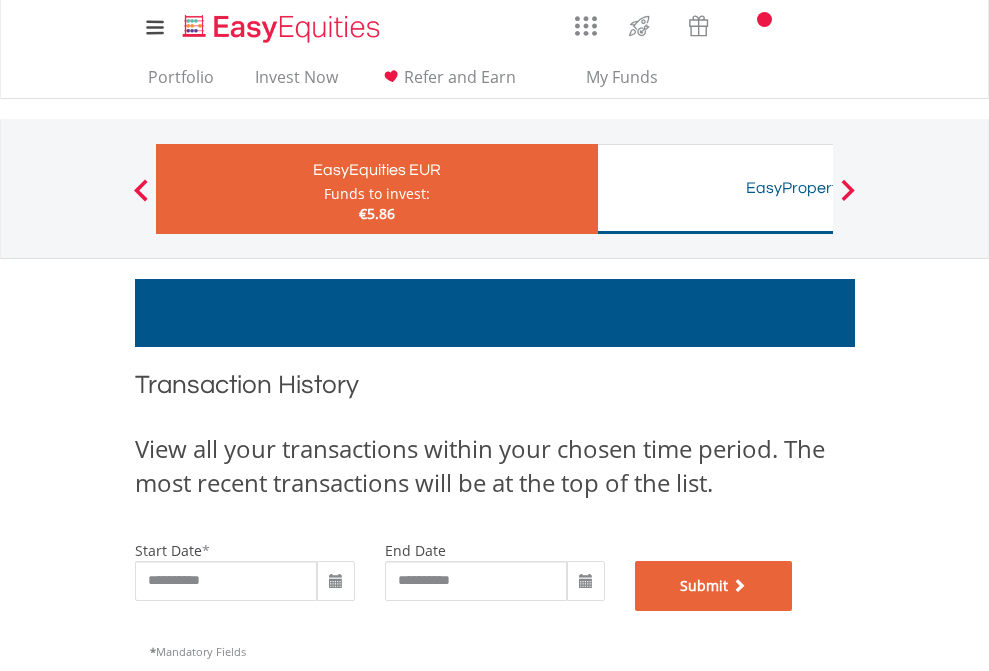 click on "Submit" at bounding box center [714, 586] 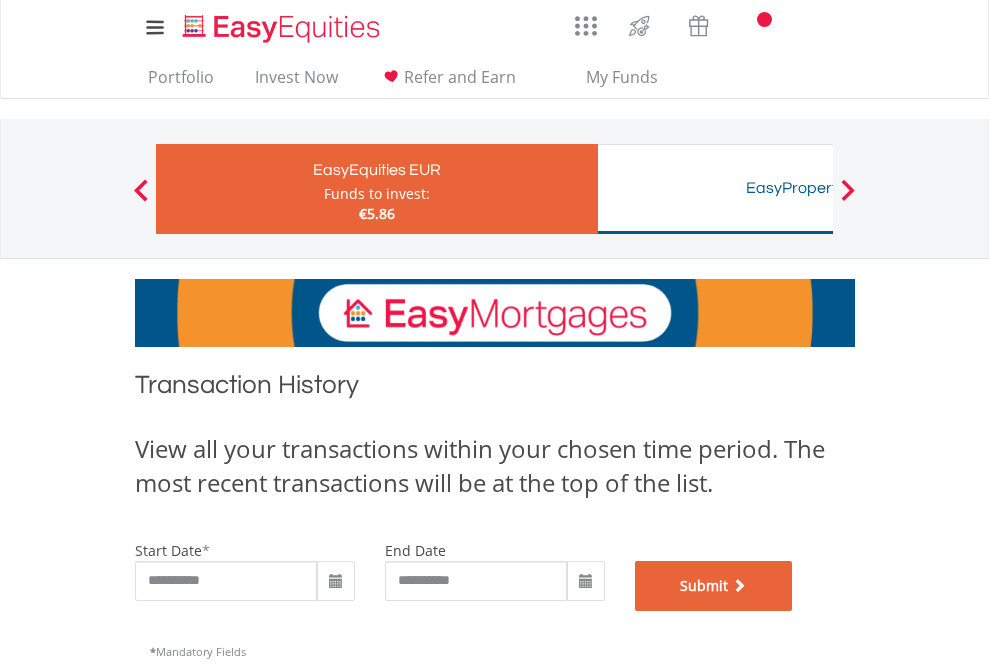 scroll, scrollTop: 811, scrollLeft: 0, axis: vertical 